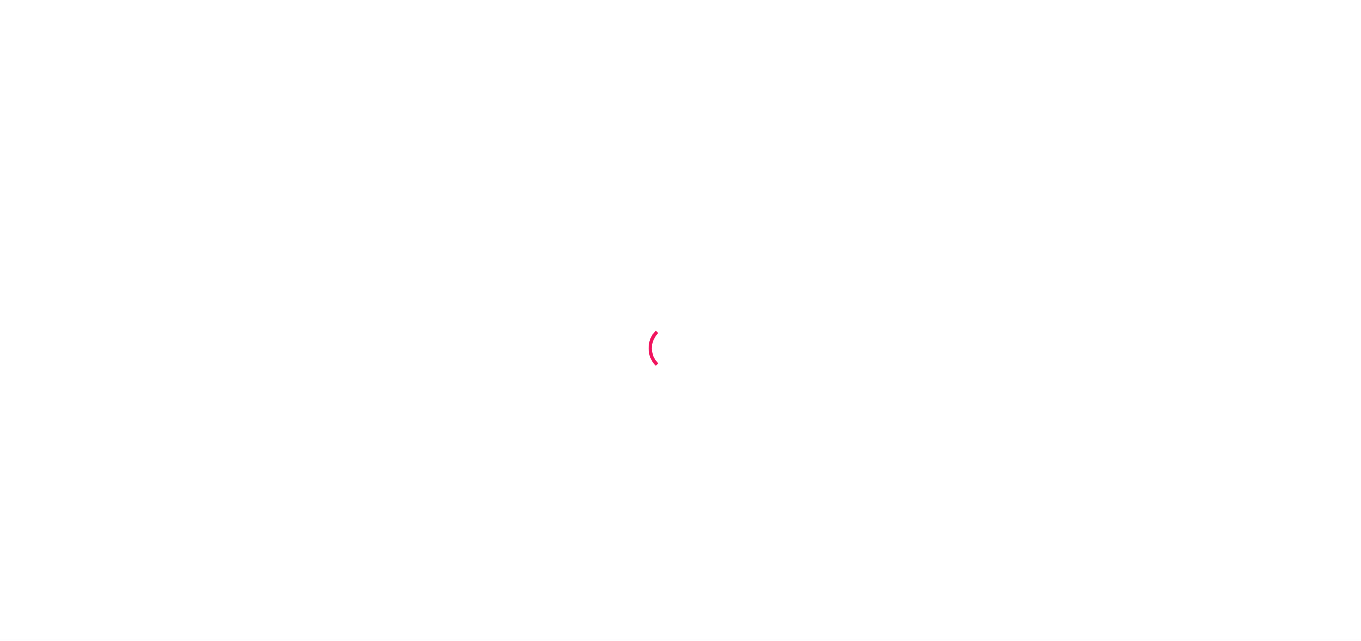 scroll, scrollTop: 0, scrollLeft: 0, axis: both 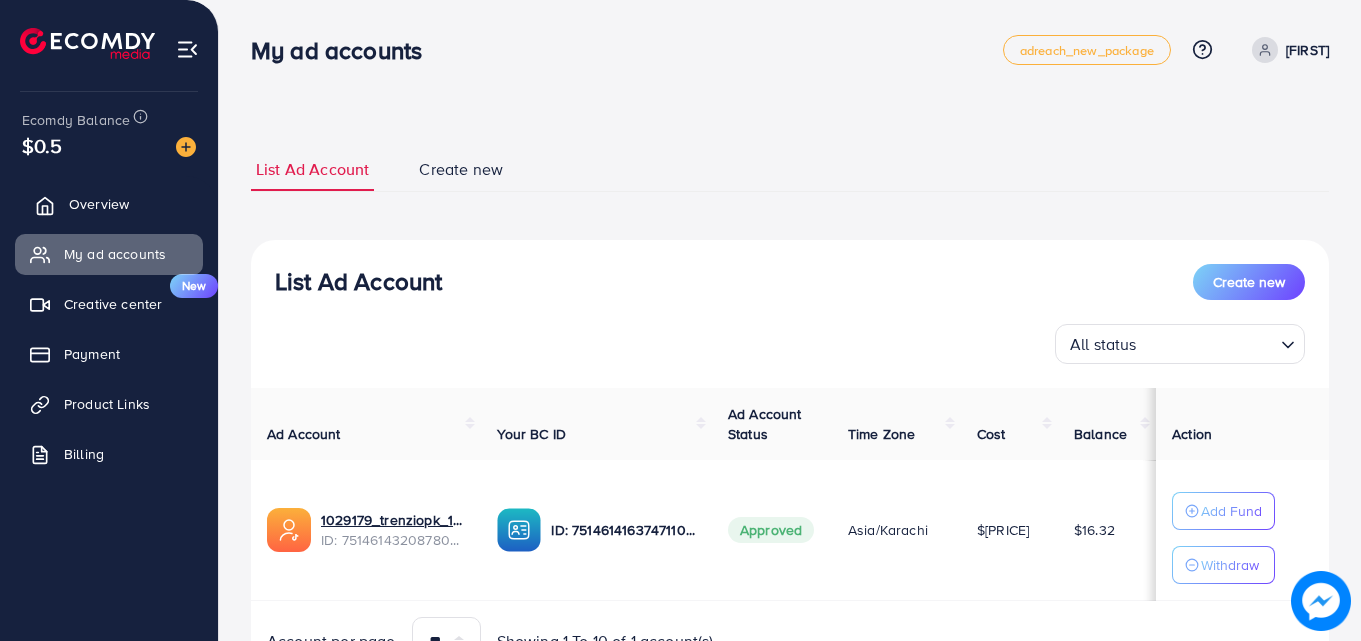 click on "Overview" at bounding box center [99, 204] 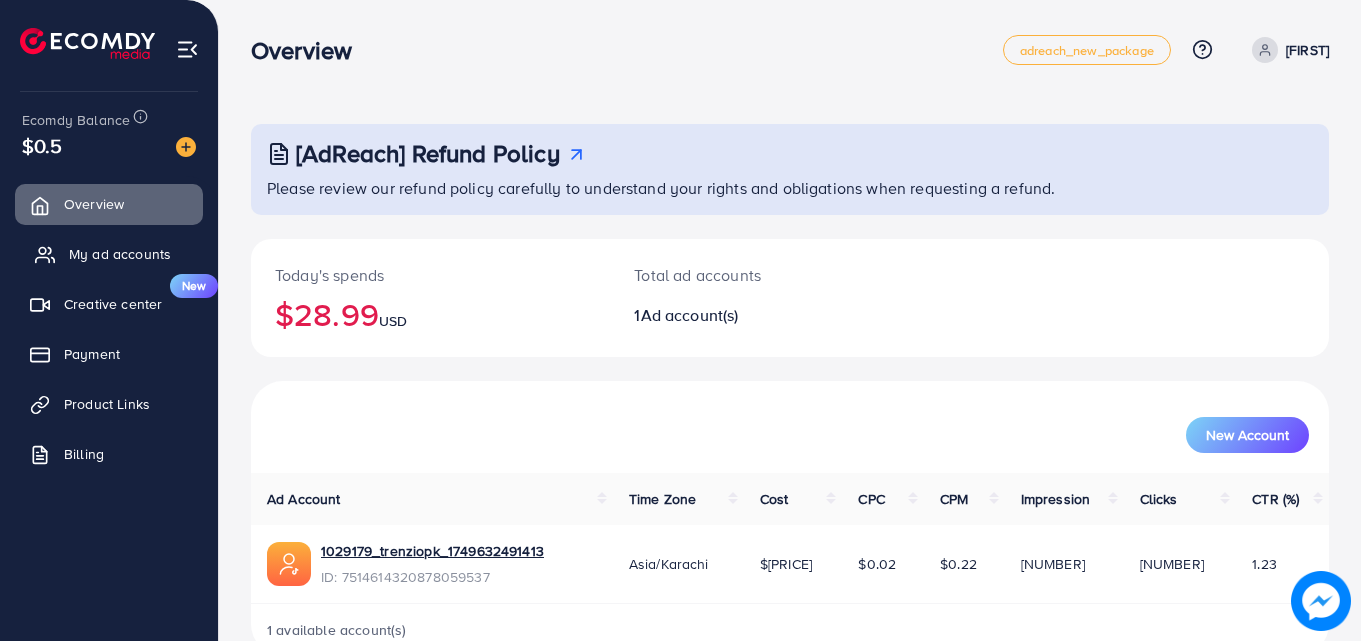 click on "My ad accounts" at bounding box center [109, 254] 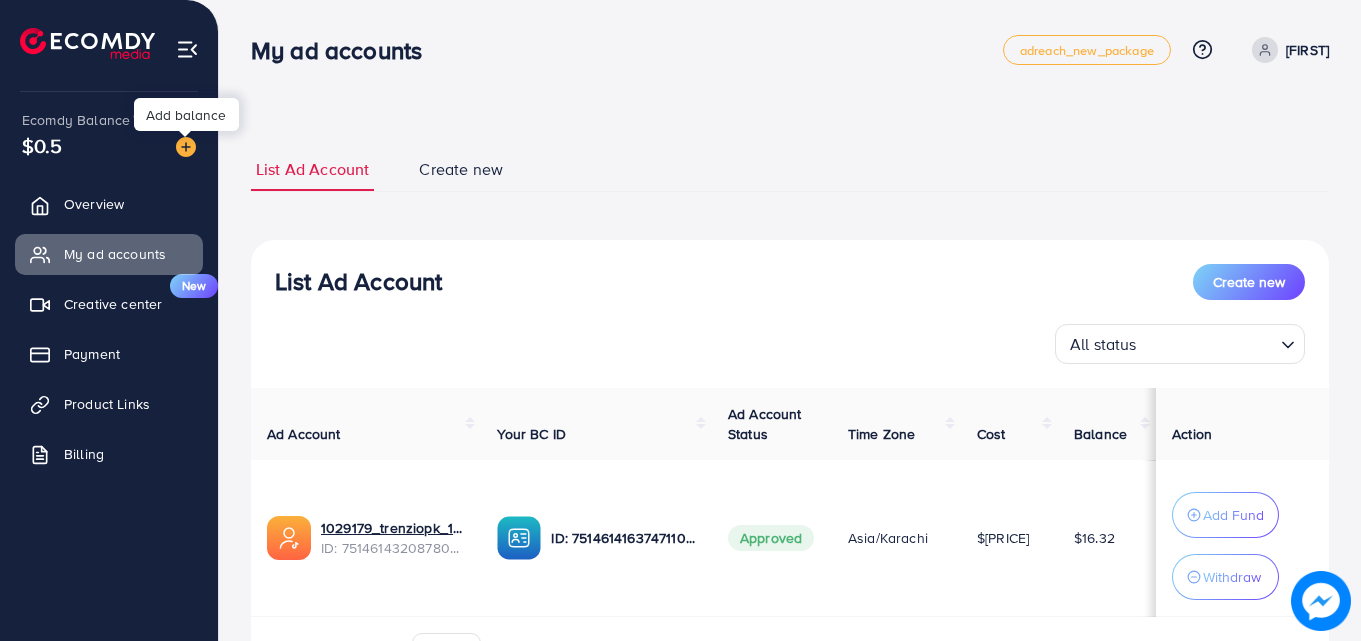 click at bounding box center [186, 147] 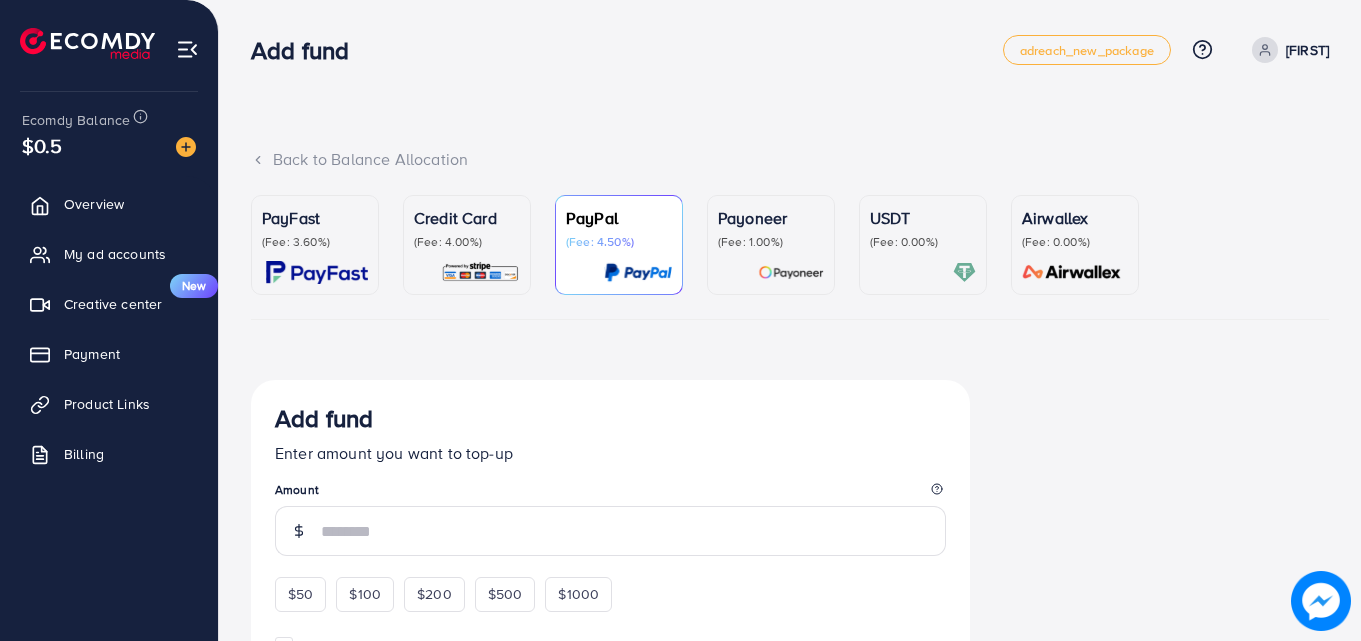click at bounding box center (480, 272) 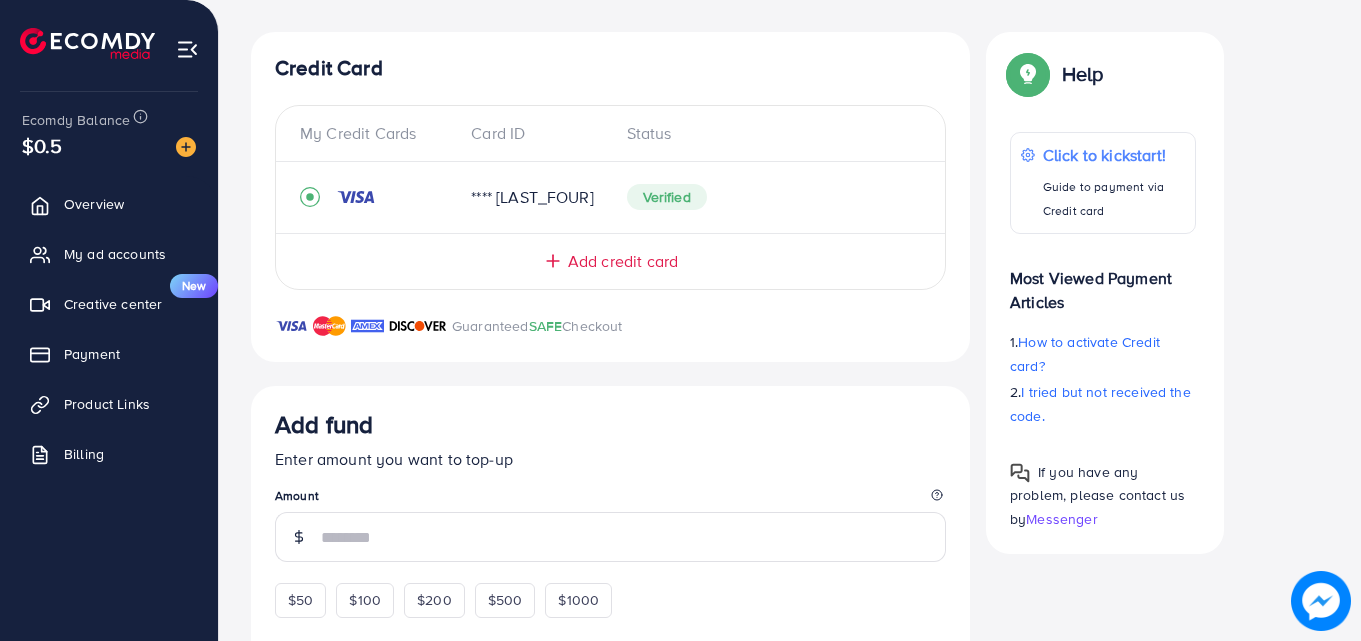 scroll, scrollTop: 417, scrollLeft: 0, axis: vertical 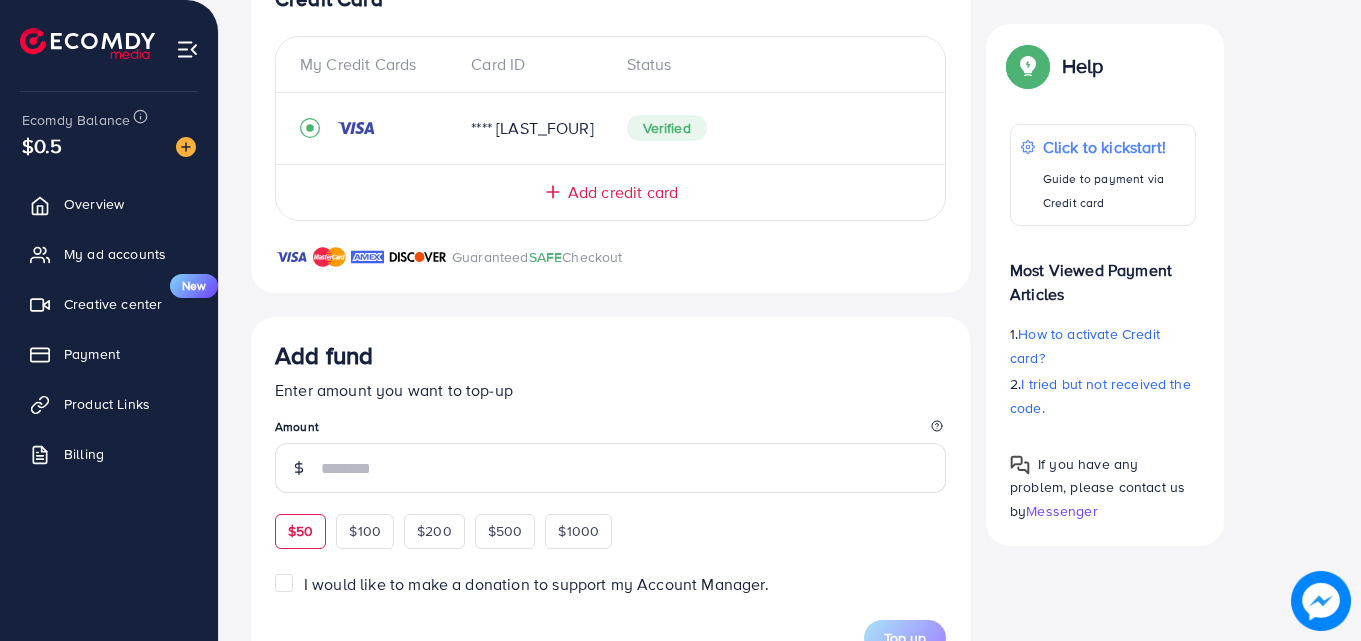 click on "$50" at bounding box center [300, 531] 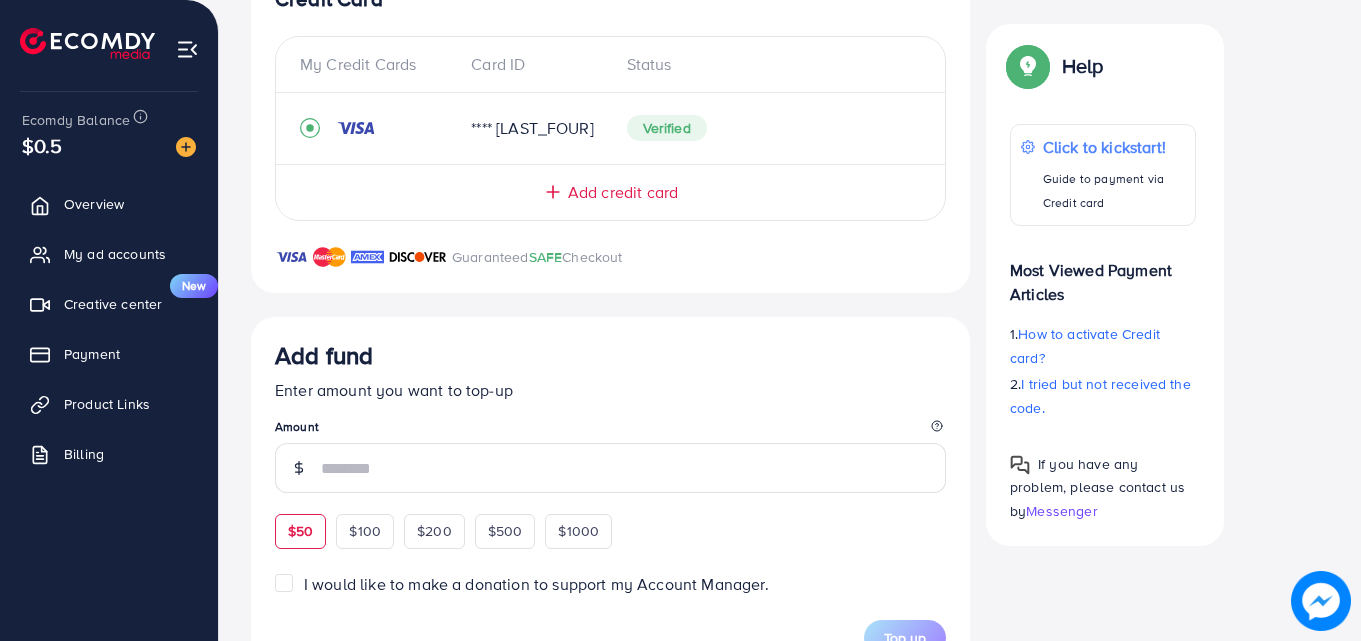 type on "**" 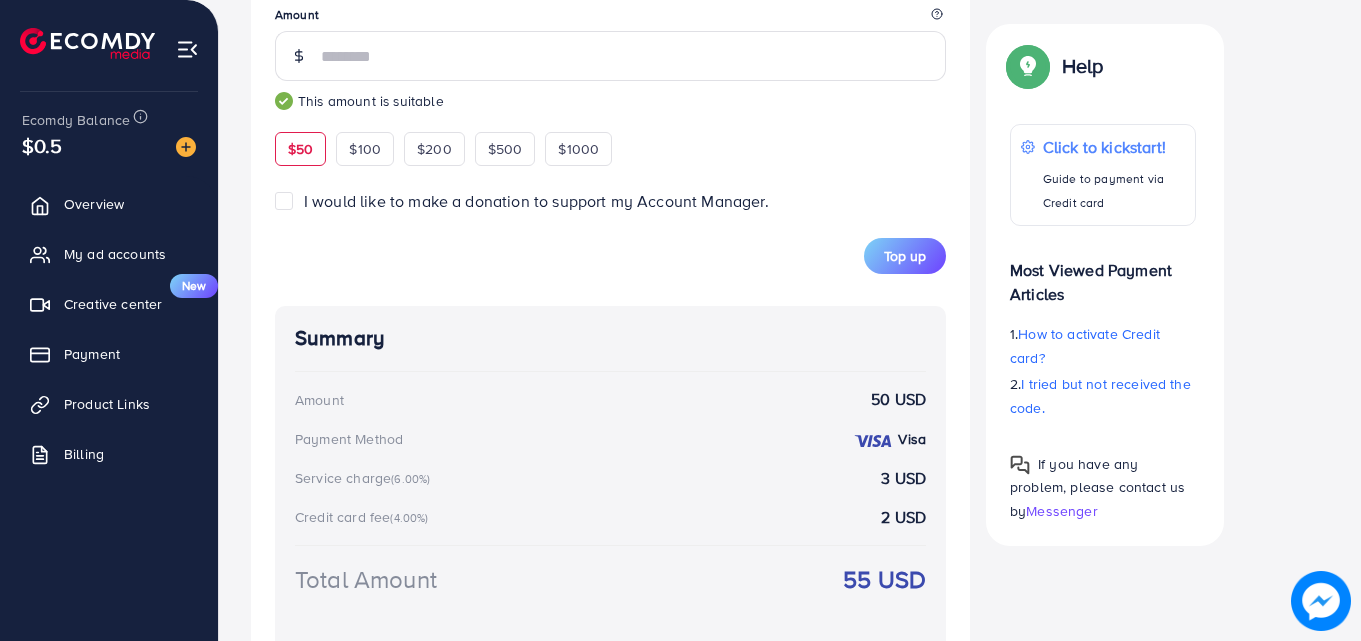 scroll, scrollTop: 826, scrollLeft: 0, axis: vertical 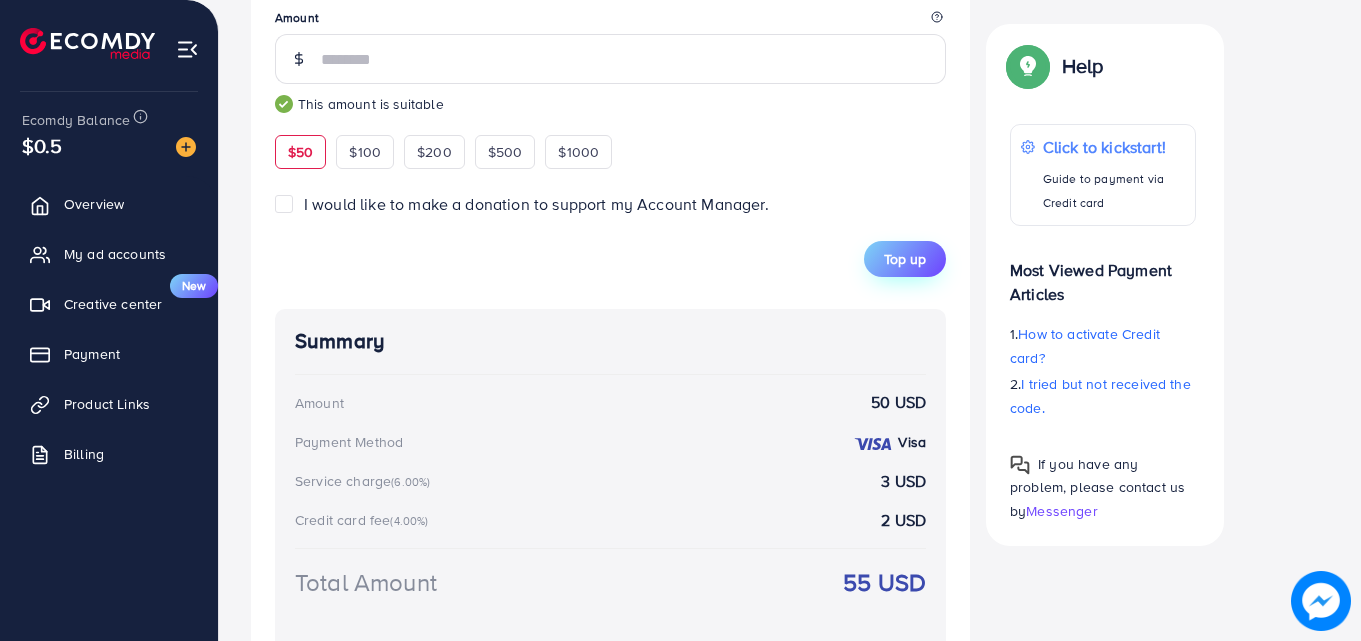 click on "Top up" at bounding box center [905, 259] 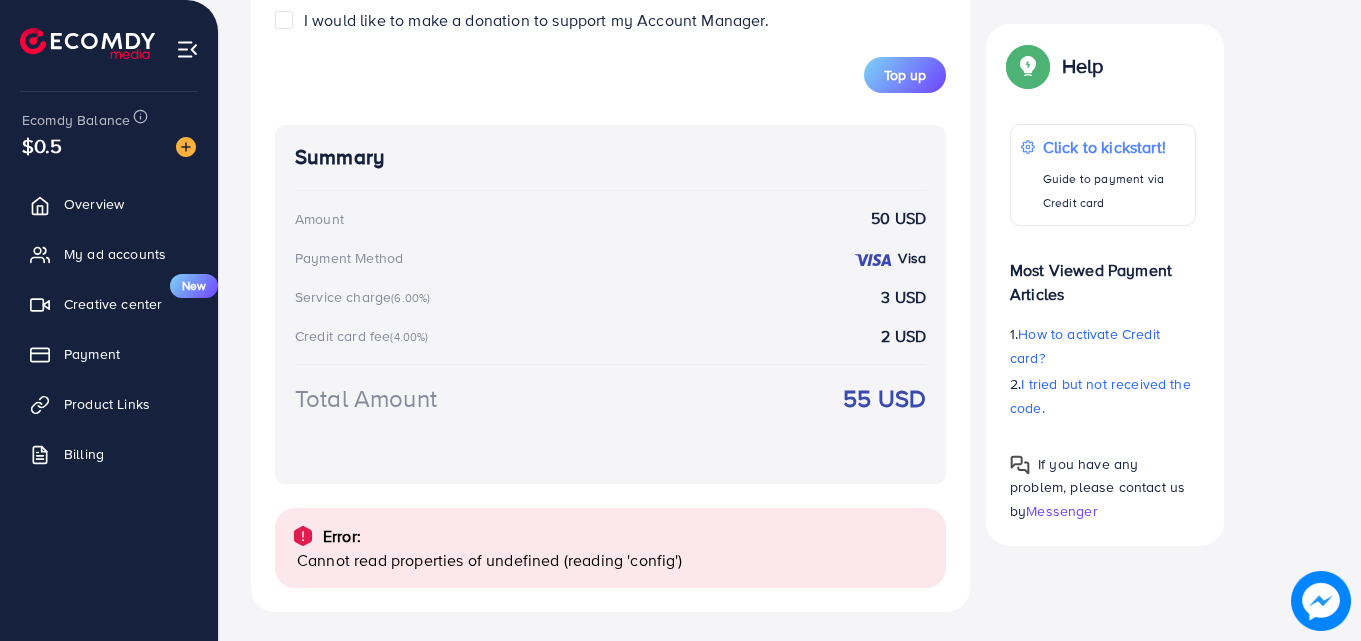 scroll, scrollTop: 1013, scrollLeft: 0, axis: vertical 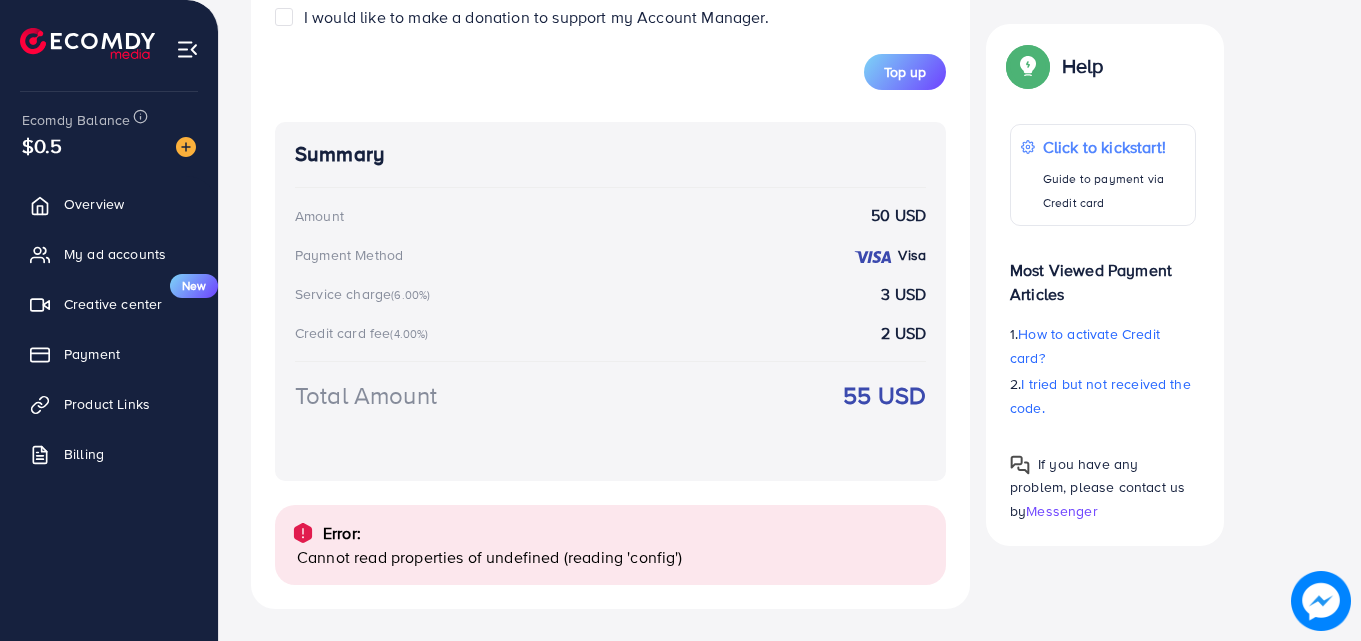 click on "Cannot read properties of undefined (reading 'config')" at bounding box center [613, 557] 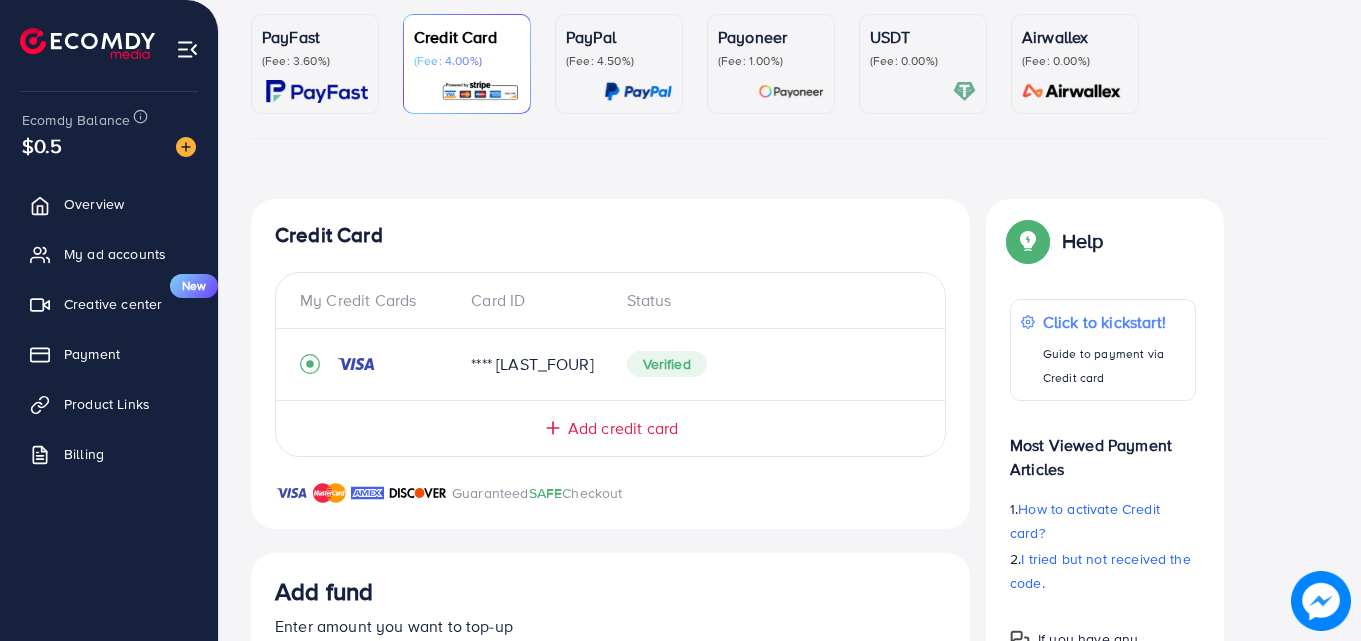 scroll, scrollTop: 180, scrollLeft: 0, axis: vertical 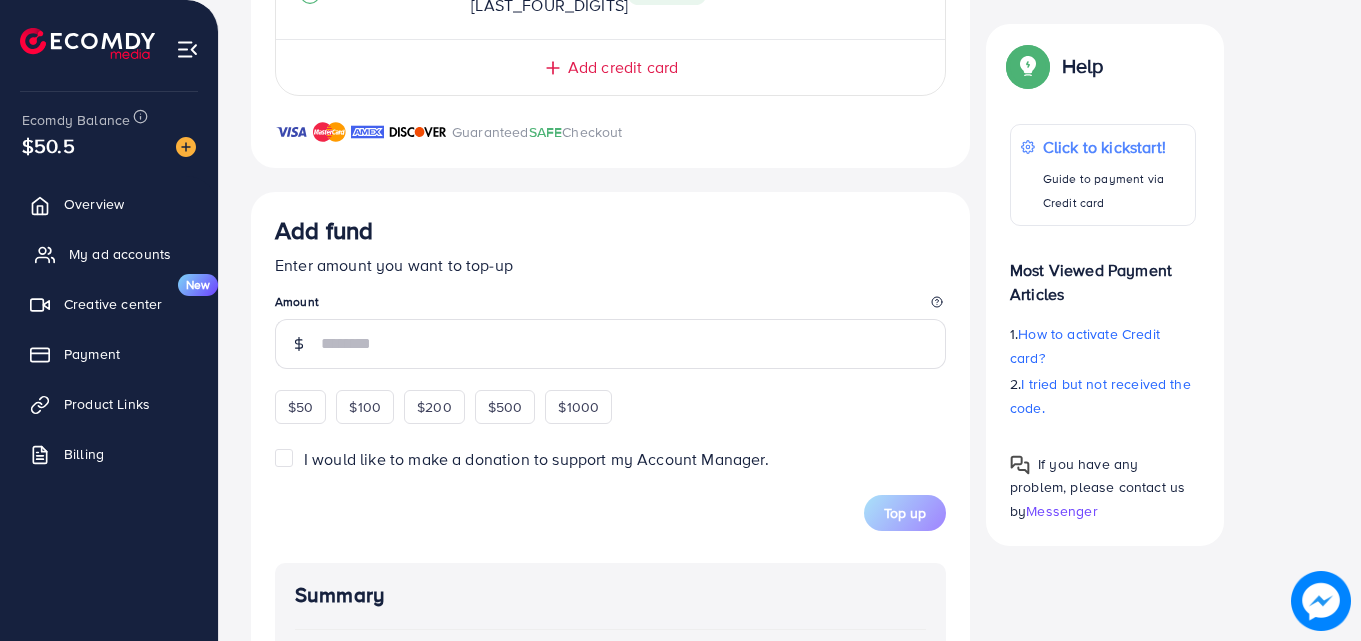 click on "My ad accounts" at bounding box center (109, 254) 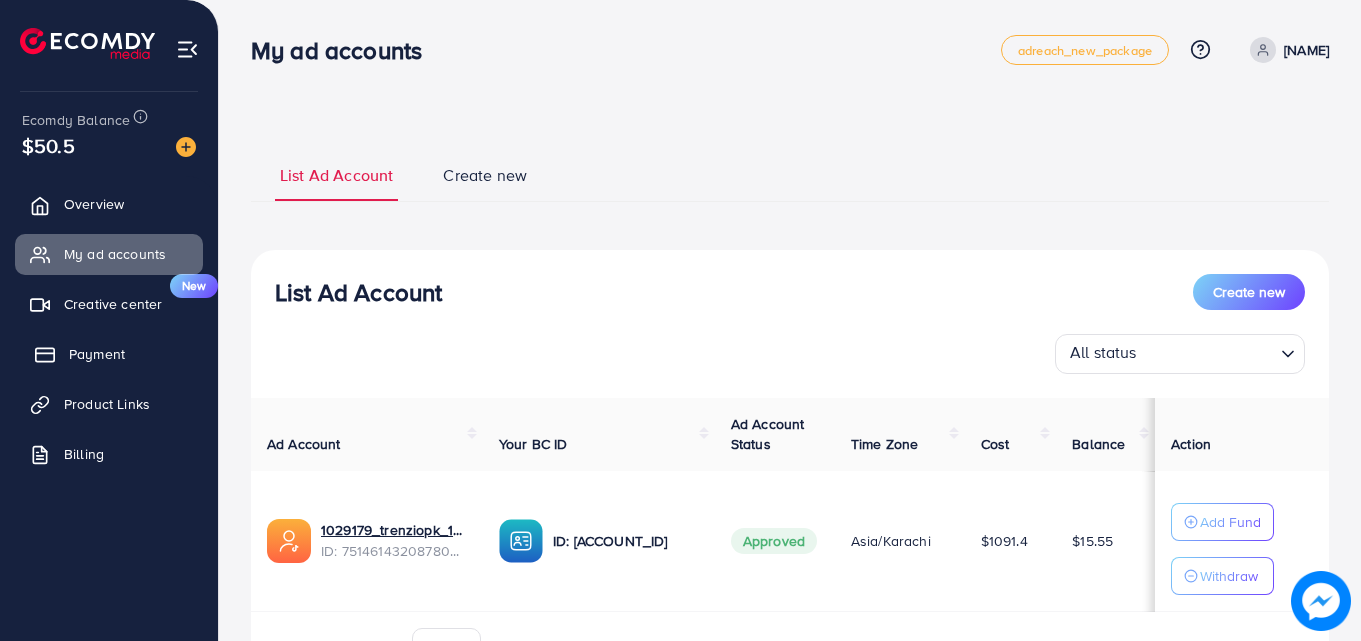 click on "Payment" at bounding box center [109, 354] 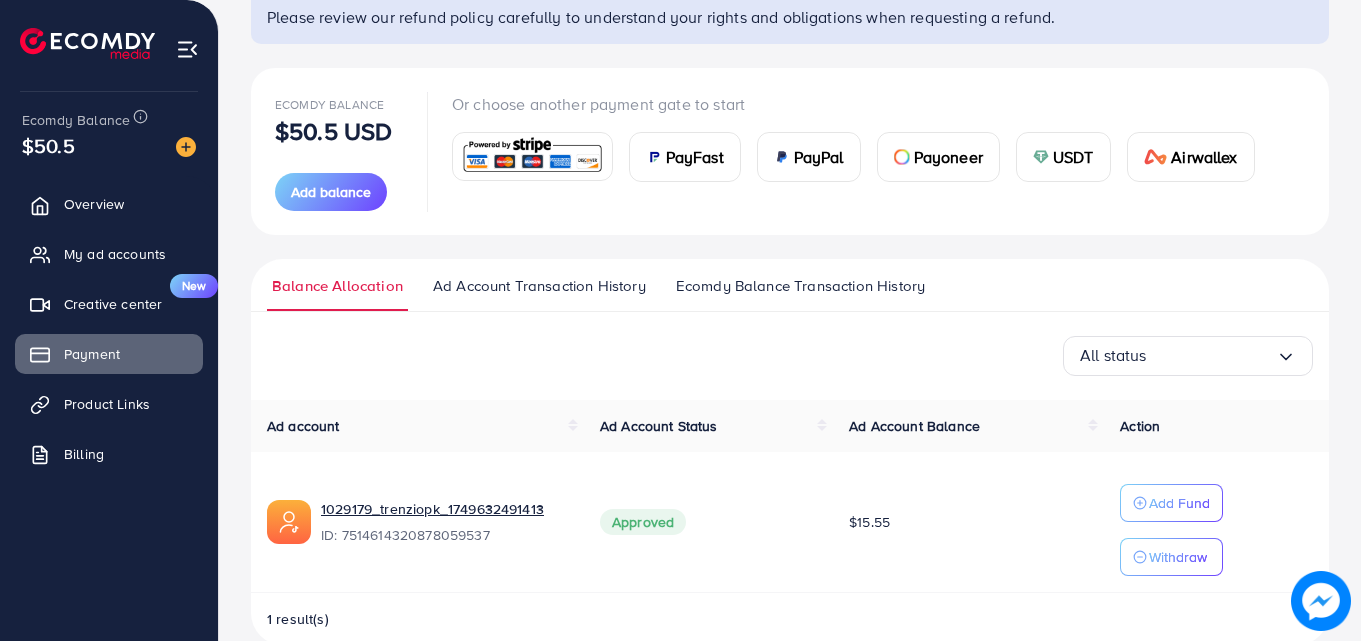scroll, scrollTop: 207, scrollLeft: 0, axis: vertical 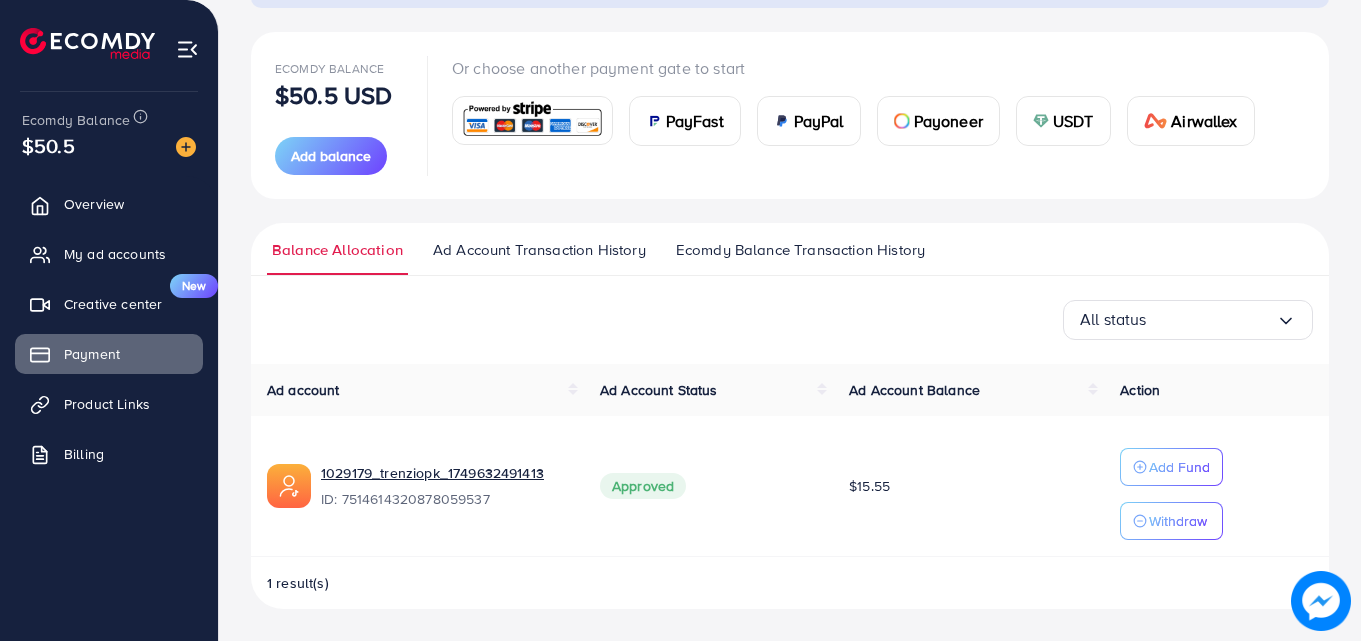 click on "Ecomdy Balance Transaction History" at bounding box center [800, 250] 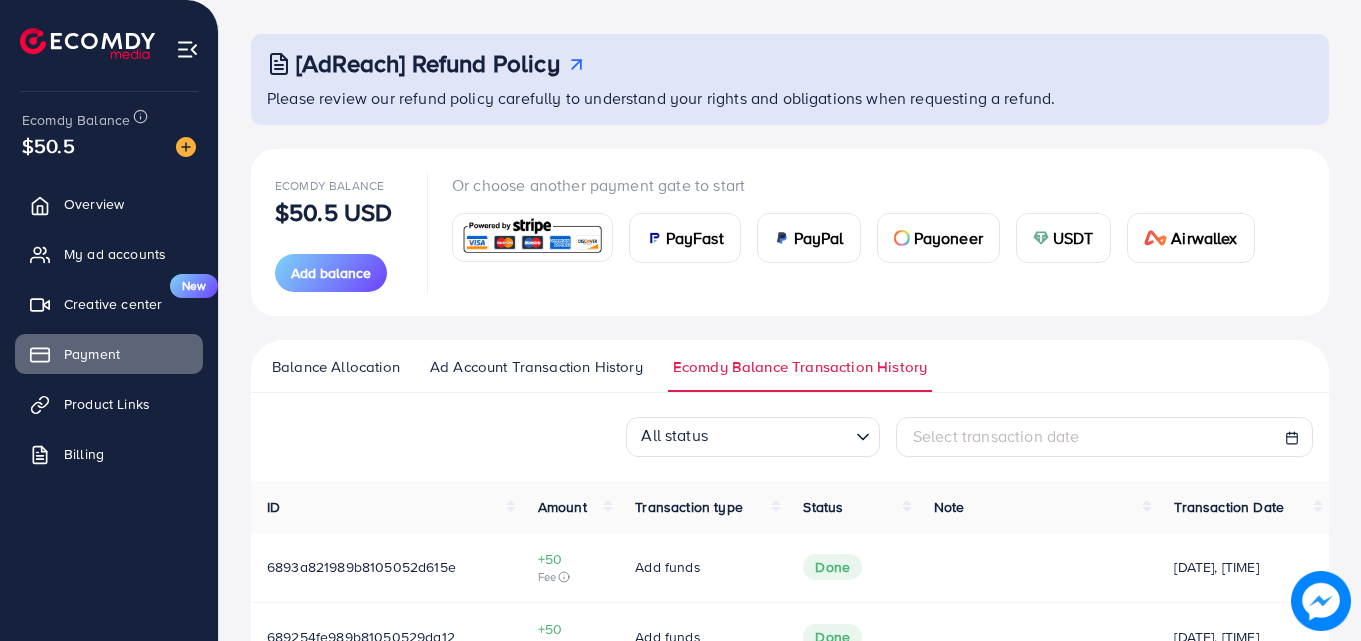 scroll, scrollTop: 0, scrollLeft: 0, axis: both 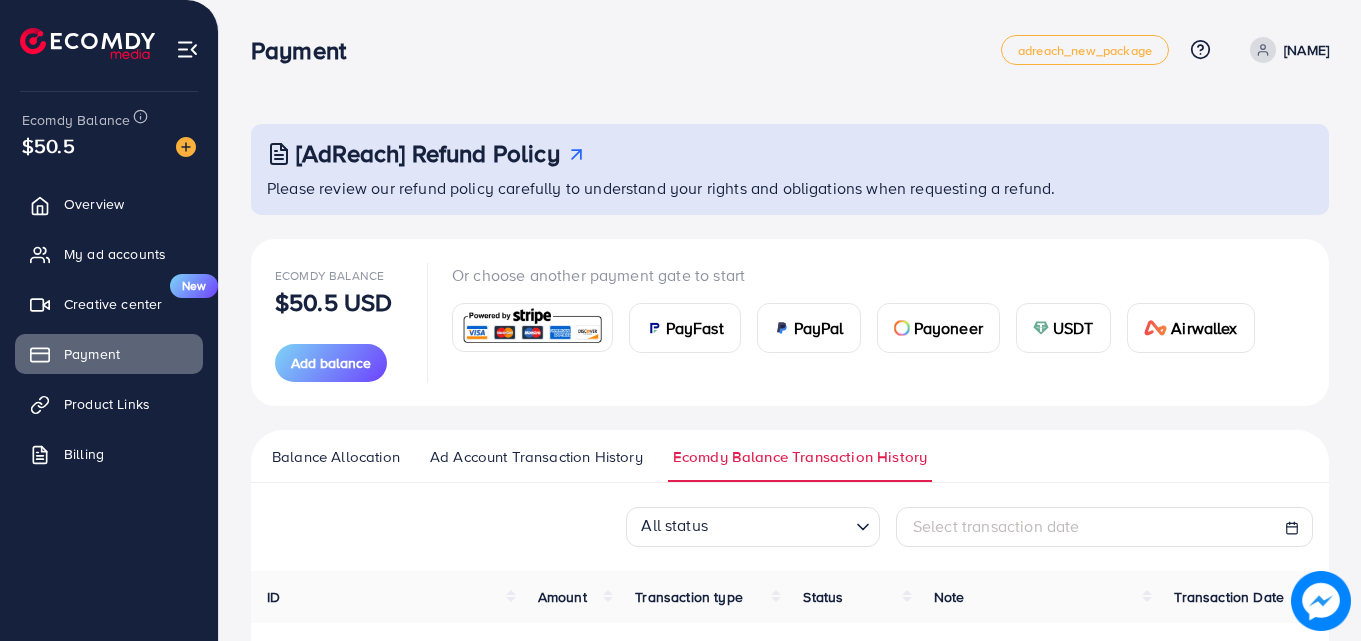 click on "Balance Allocation" at bounding box center (336, 457) 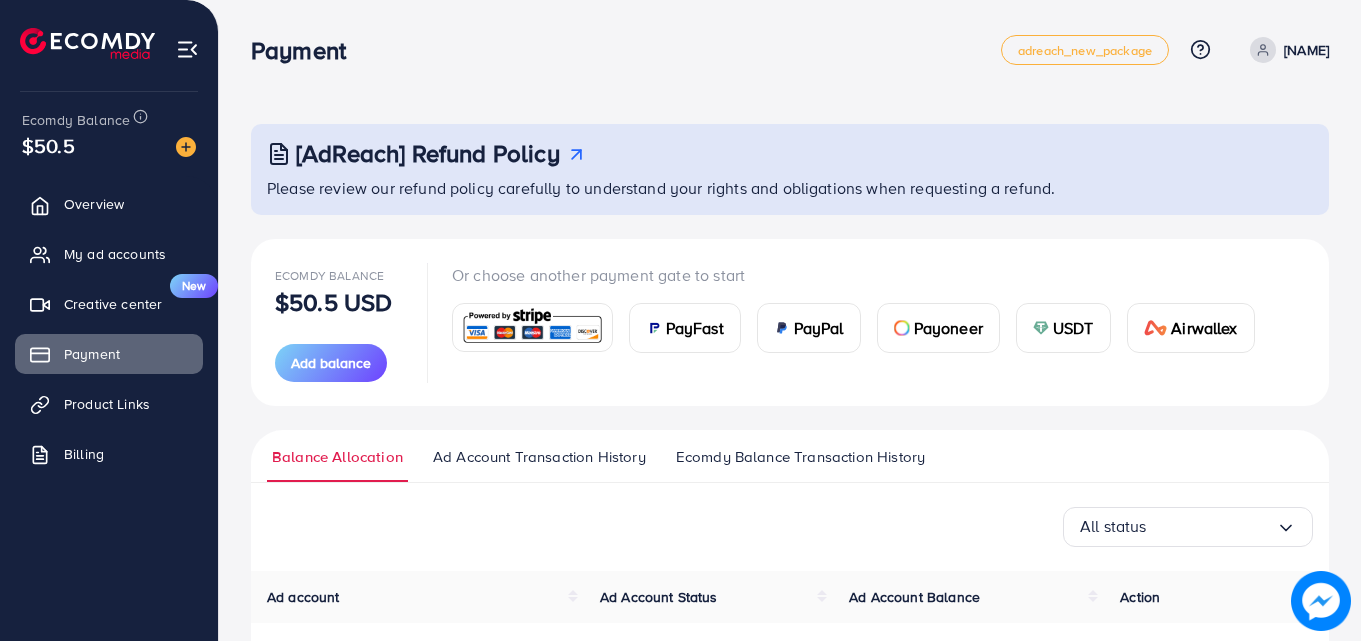 click on "Payoneer" at bounding box center (938, 328) 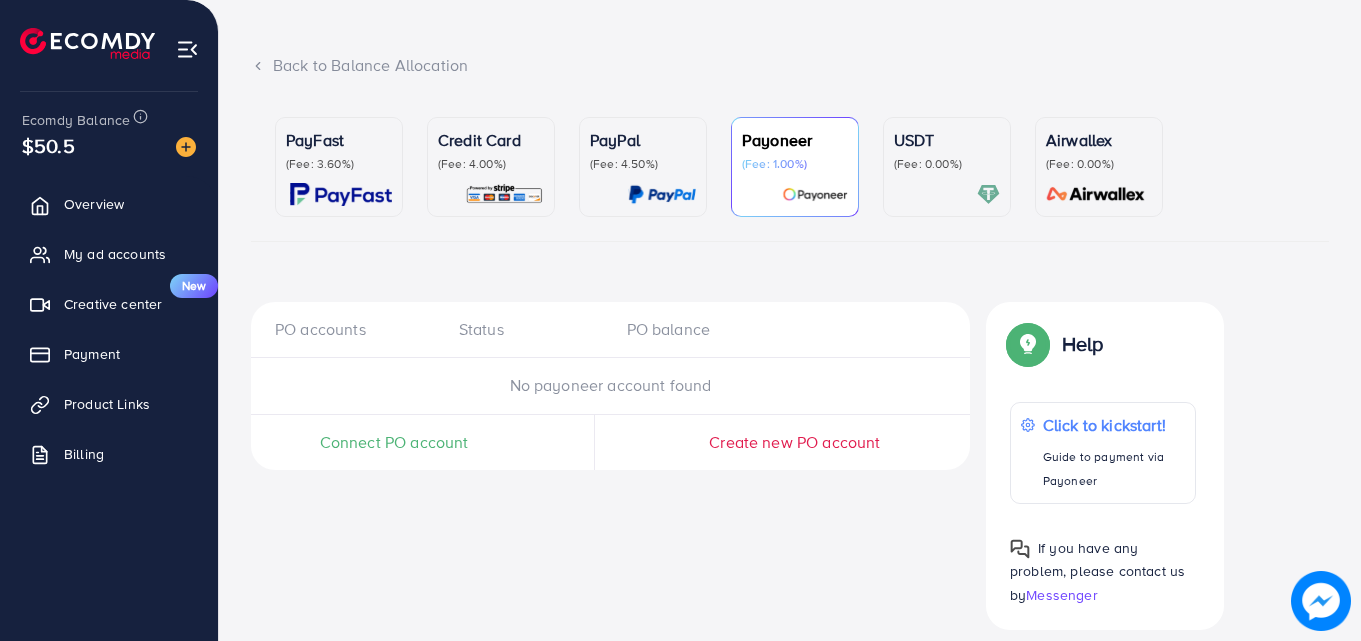 scroll, scrollTop: 65, scrollLeft: 0, axis: vertical 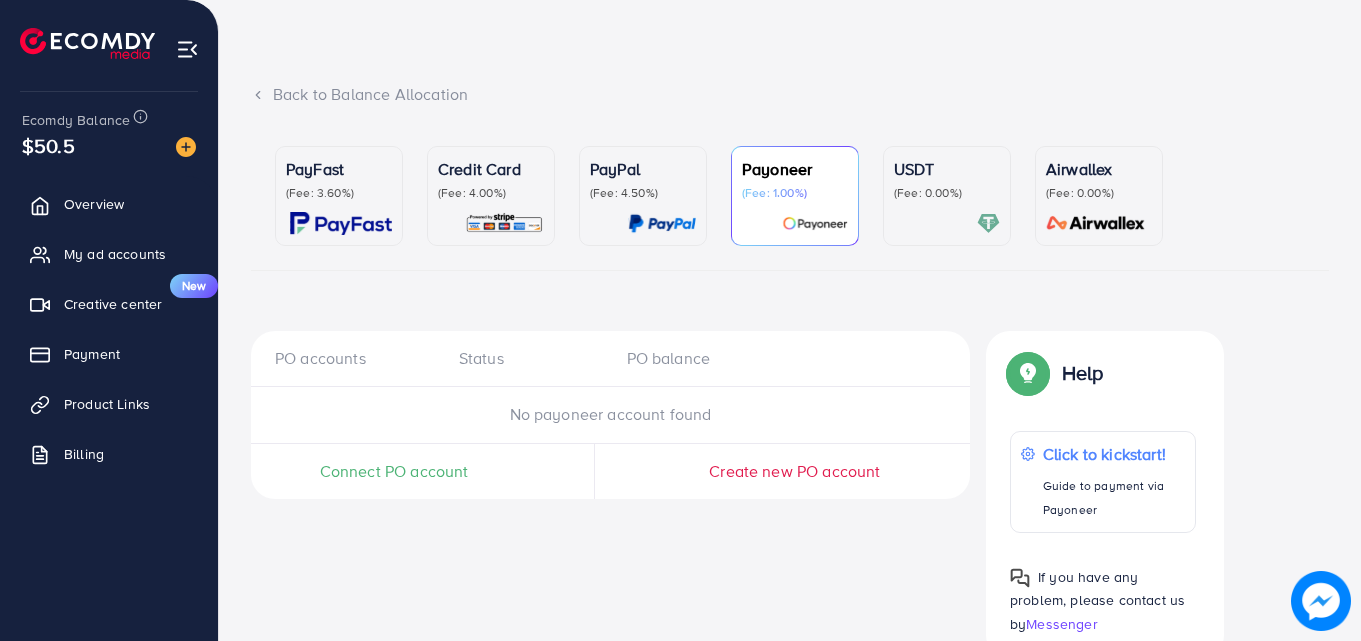 click on "PayFast   (Fee: 3.60%)" at bounding box center (339, 196) 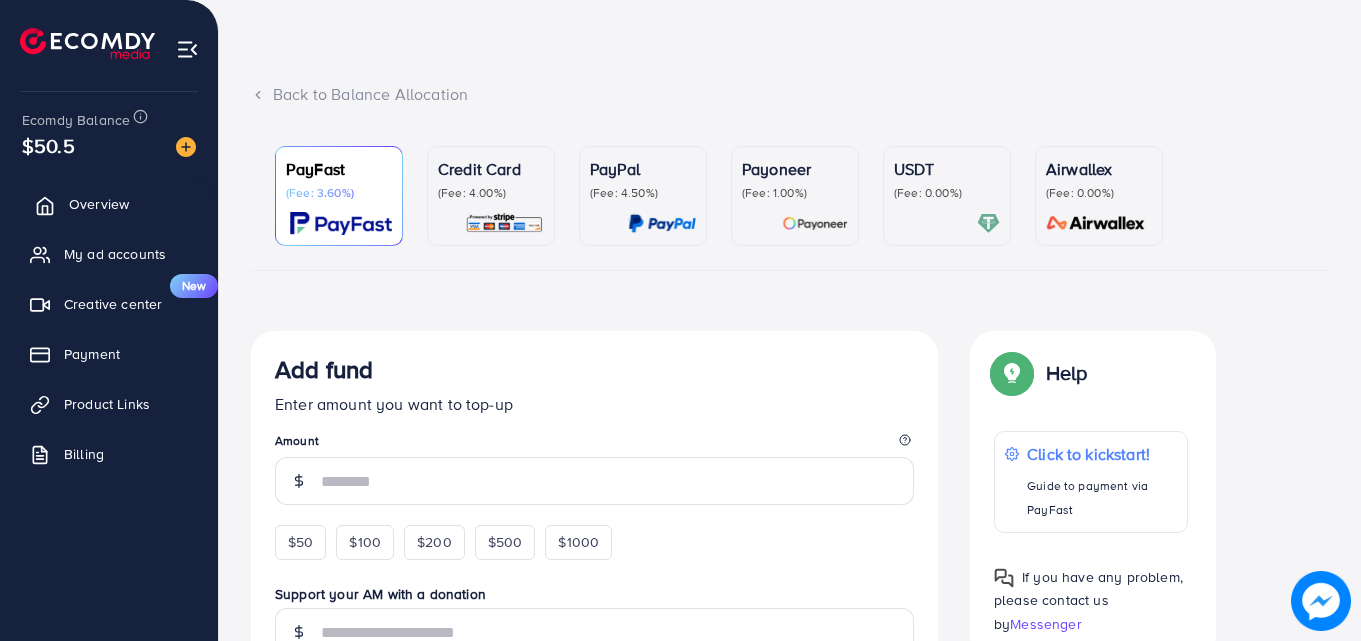 click on "Overview" at bounding box center [99, 204] 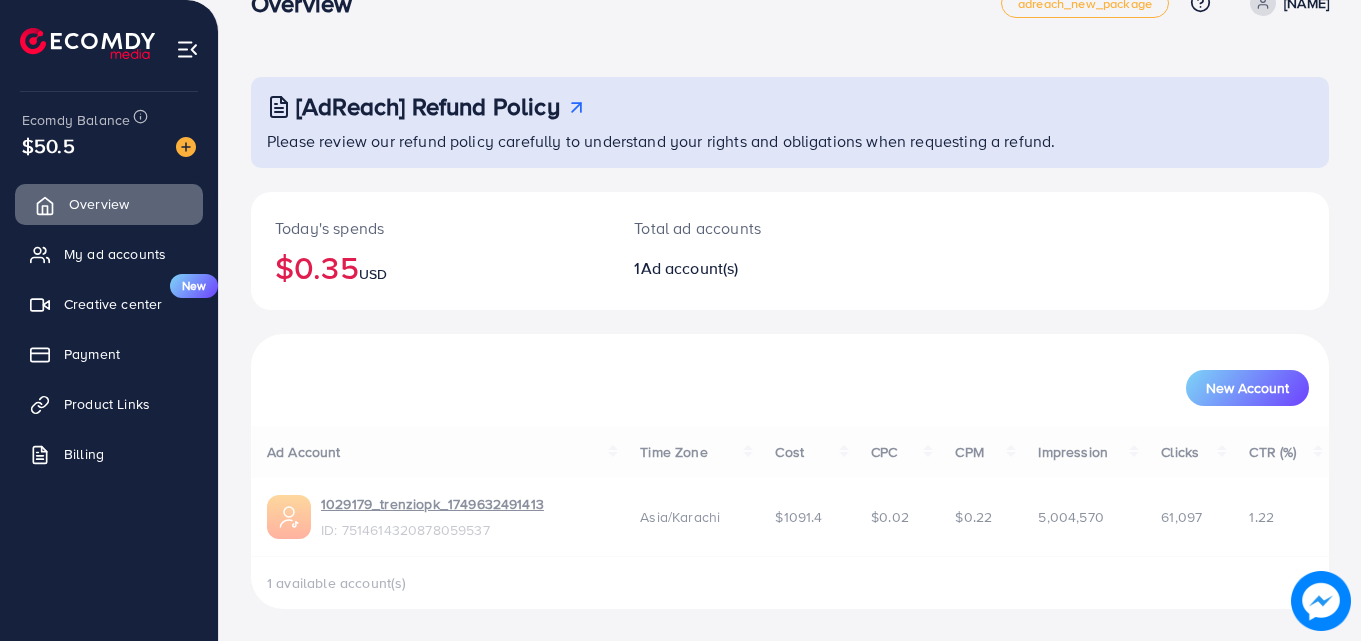 scroll, scrollTop: 0, scrollLeft: 0, axis: both 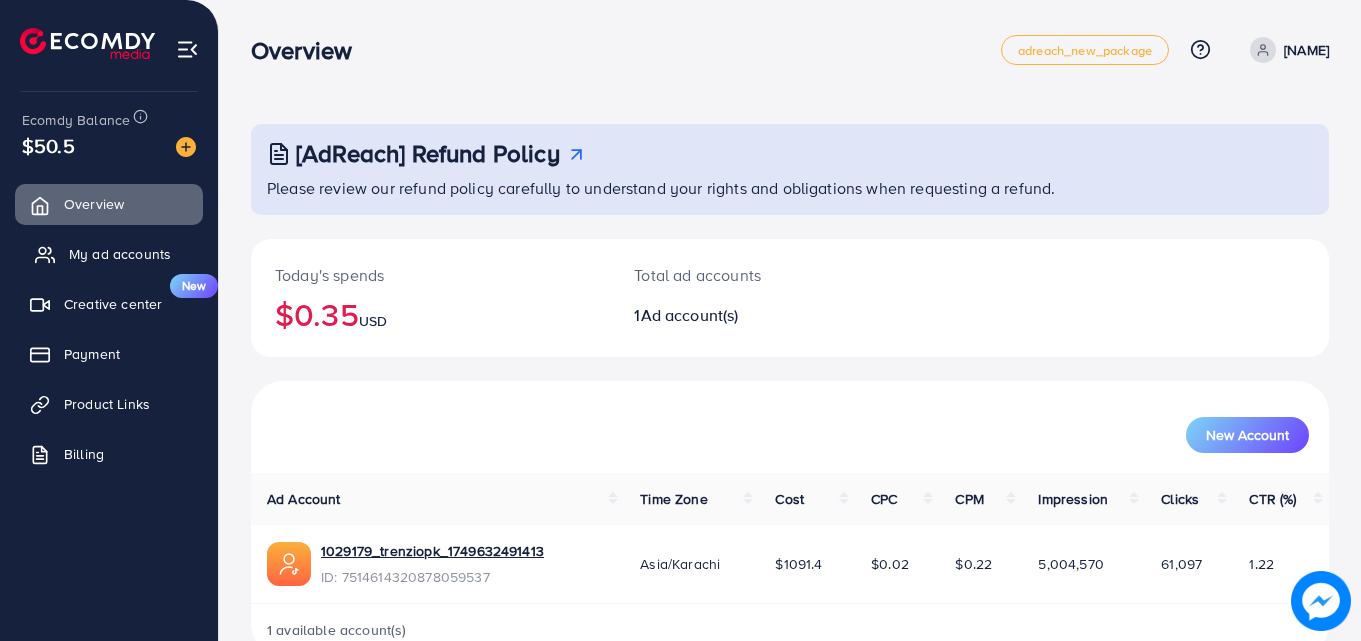 click on "My ad accounts" at bounding box center (120, 254) 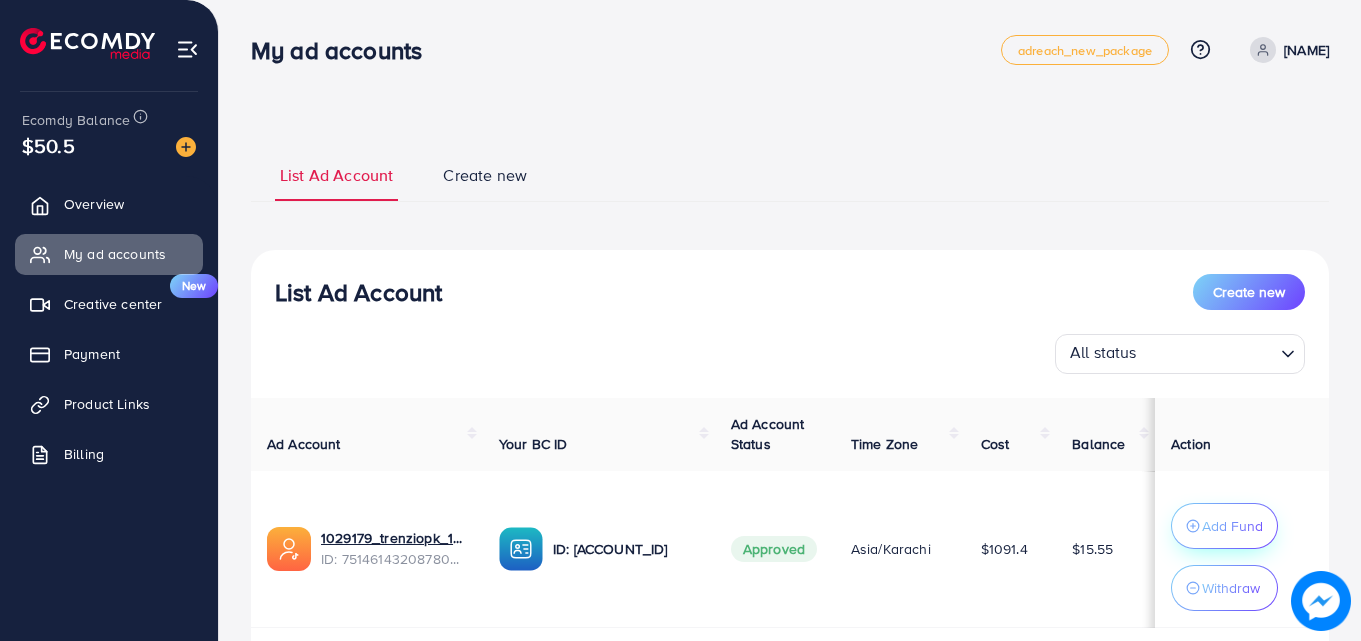 click on "Add Fund" at bounding box center (1224, 526) 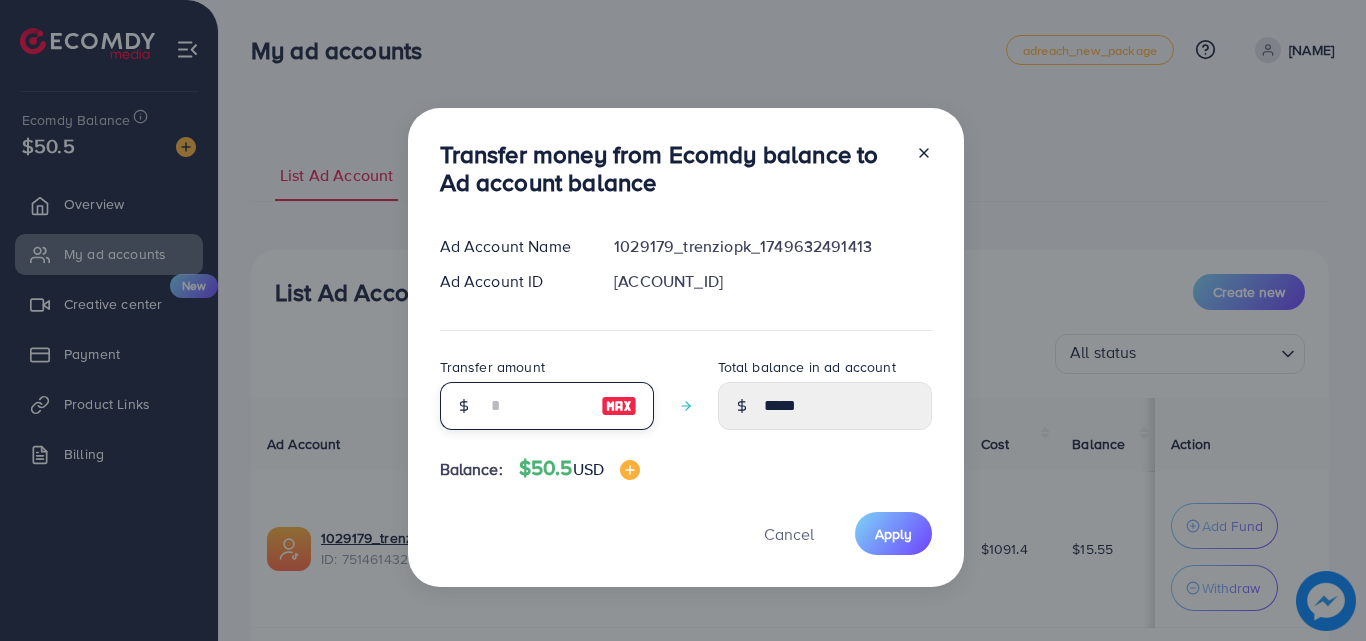click at bounding box center [536, 406] 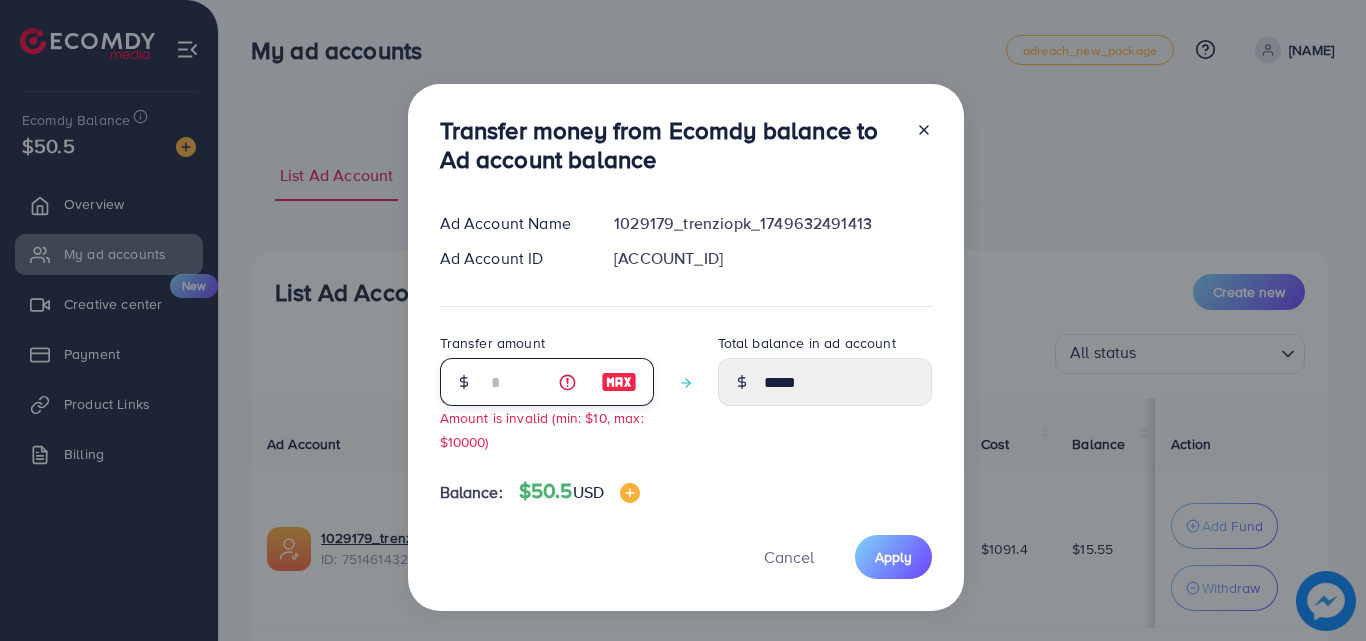 type on "*****" 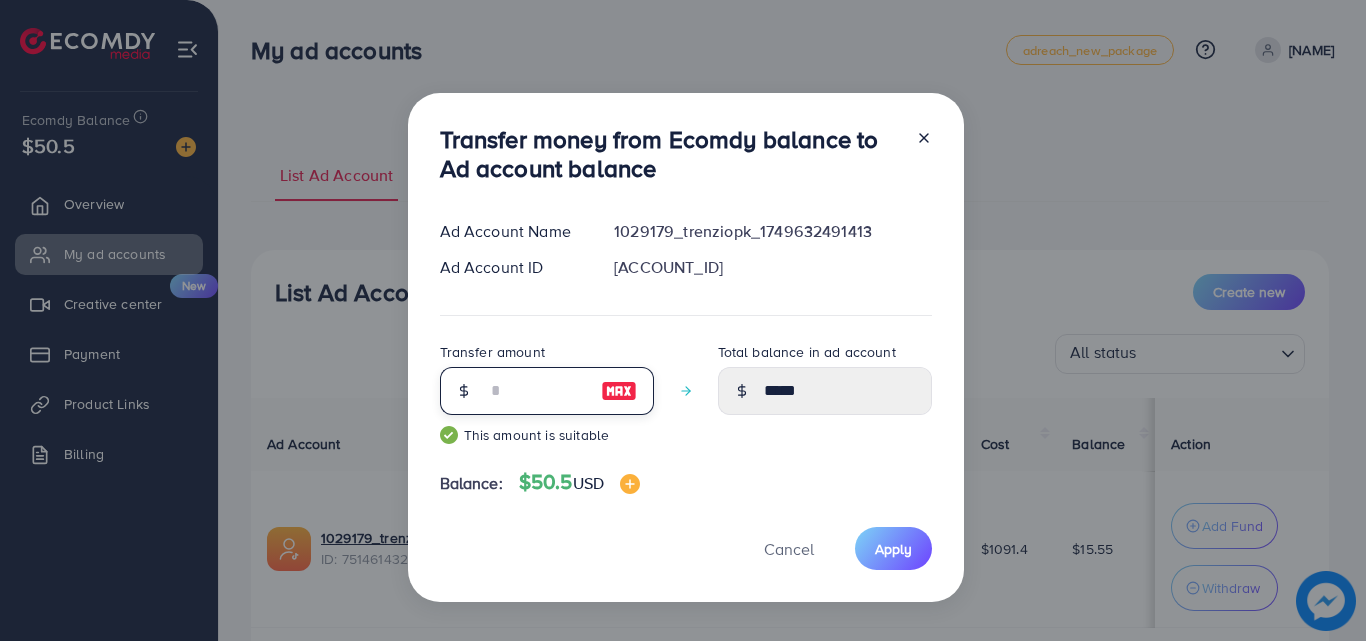 type on "*****" 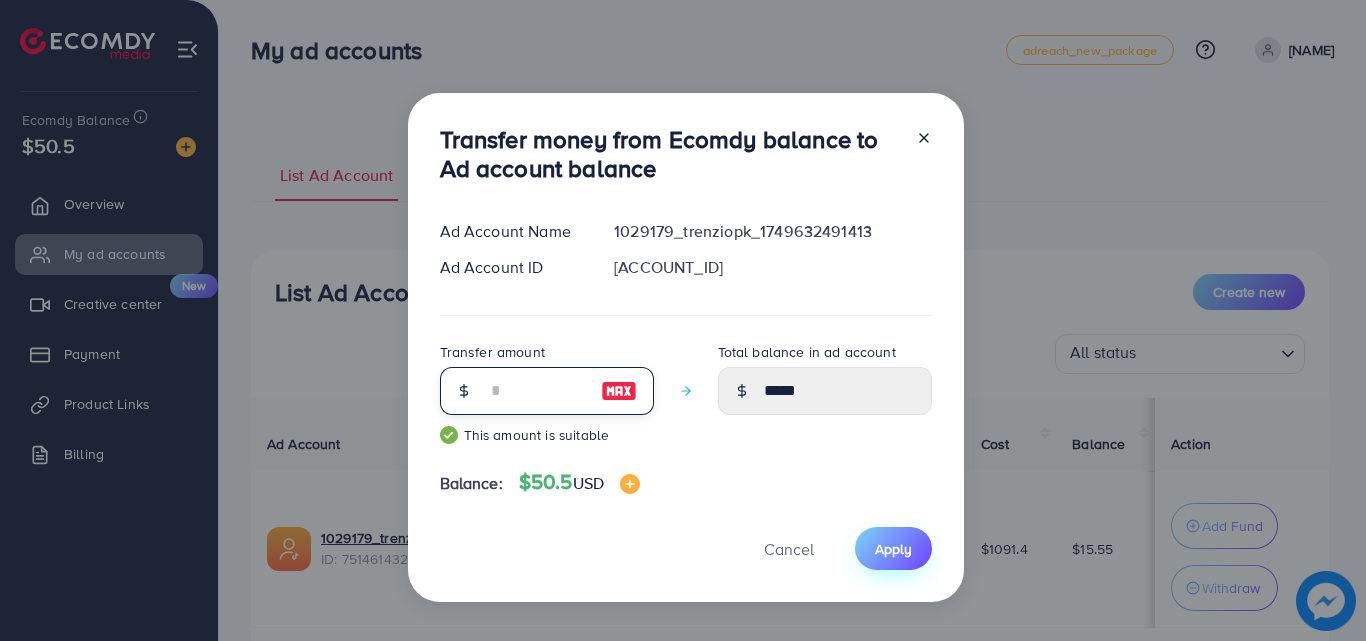 type on "**" 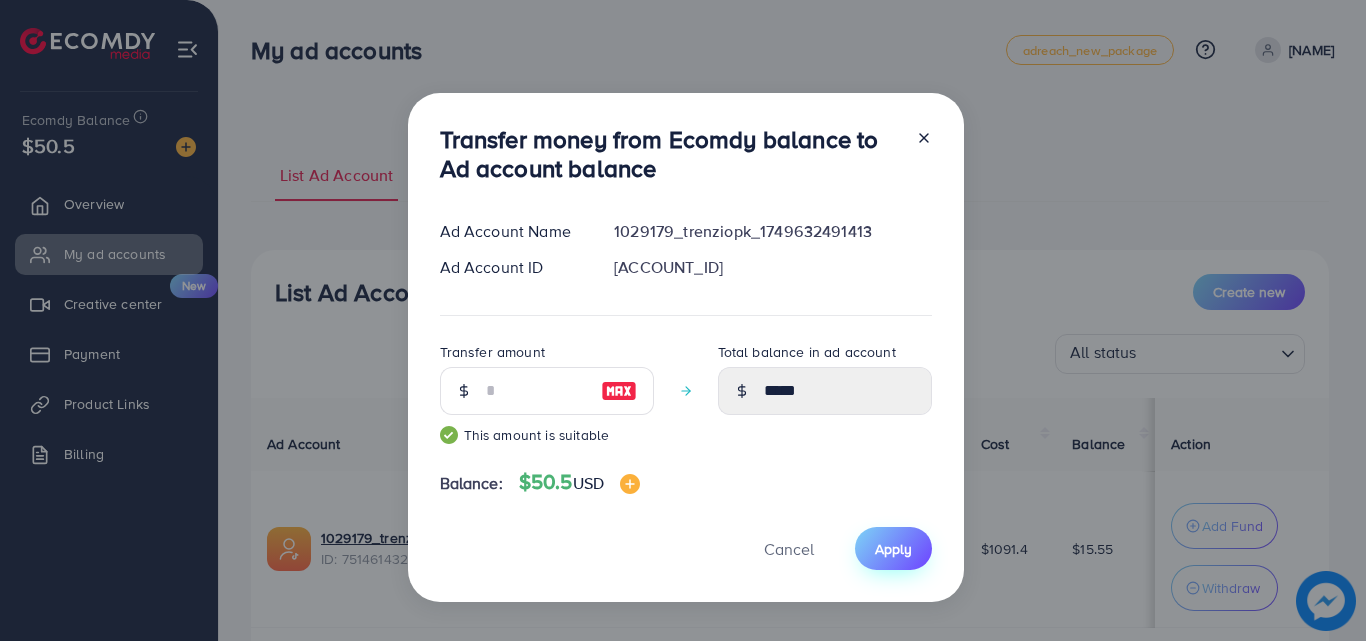 click on "Apply" at bounding box center (893, 548) 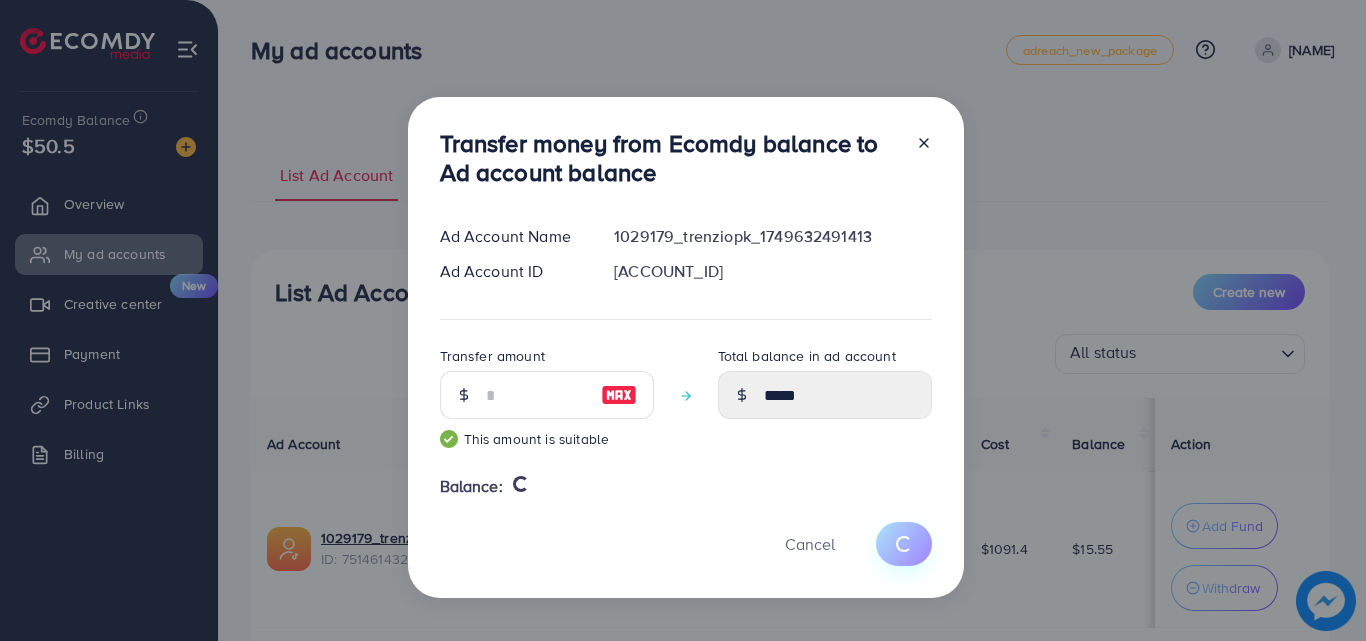 type 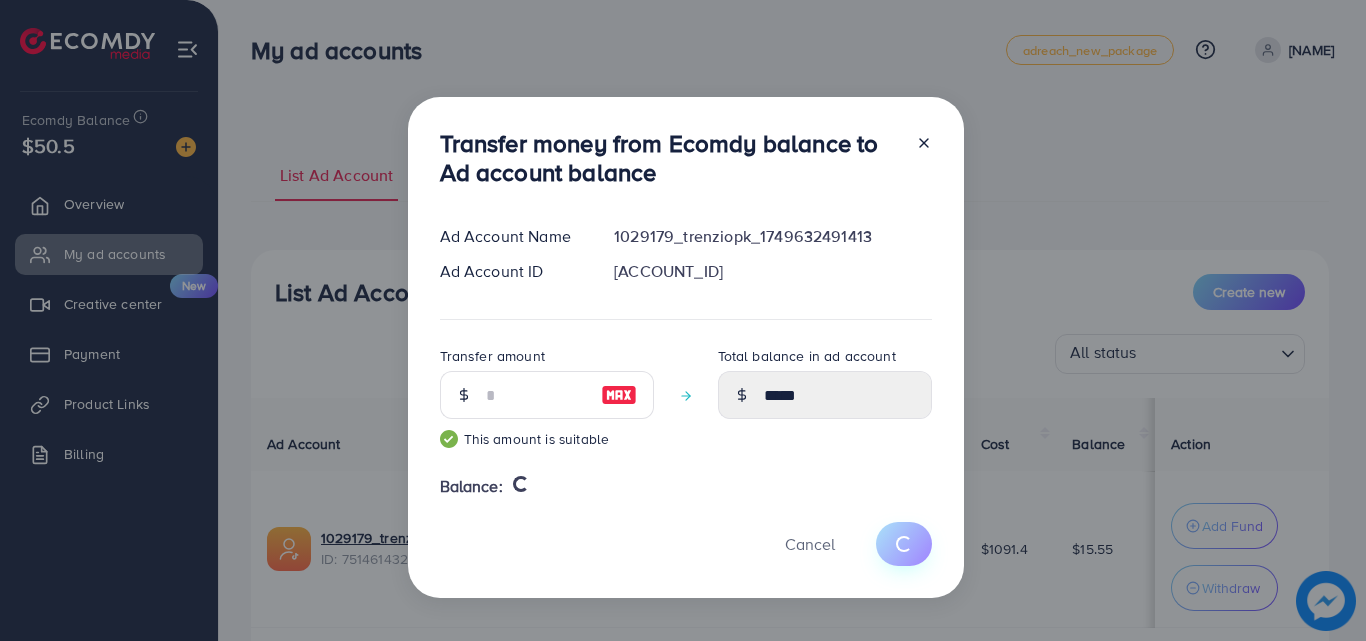 type on "*****" 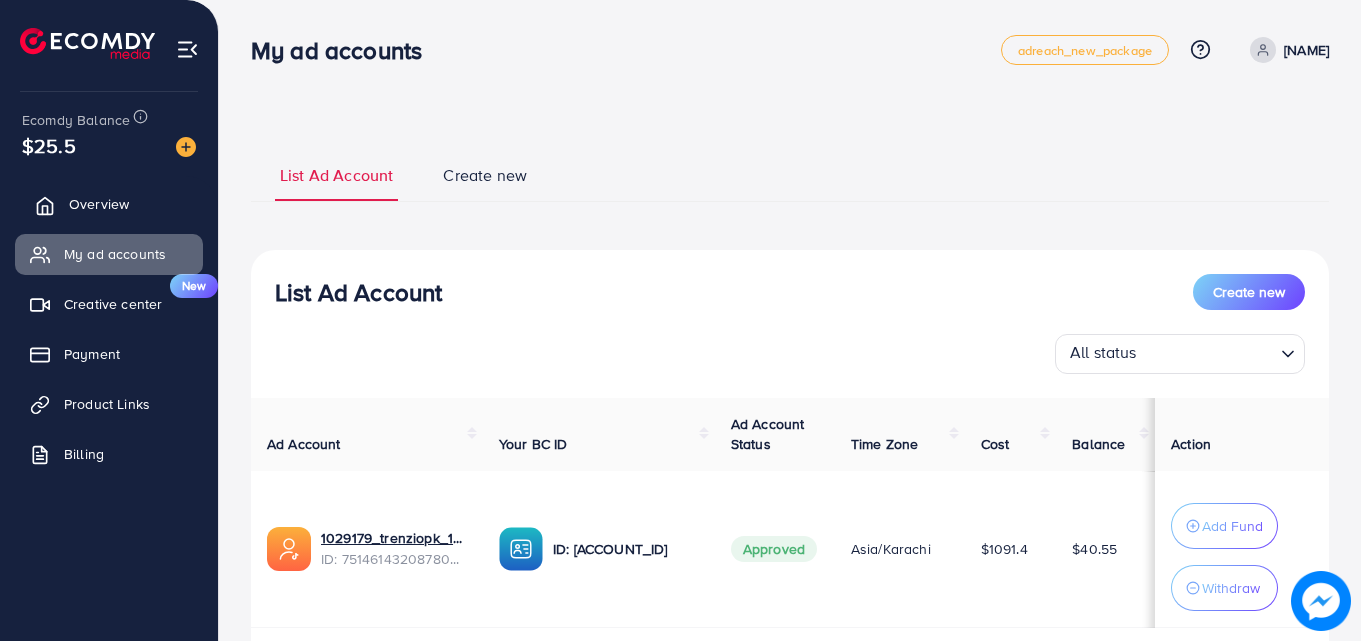 click on "Overview" at bounding box center (109, 204) 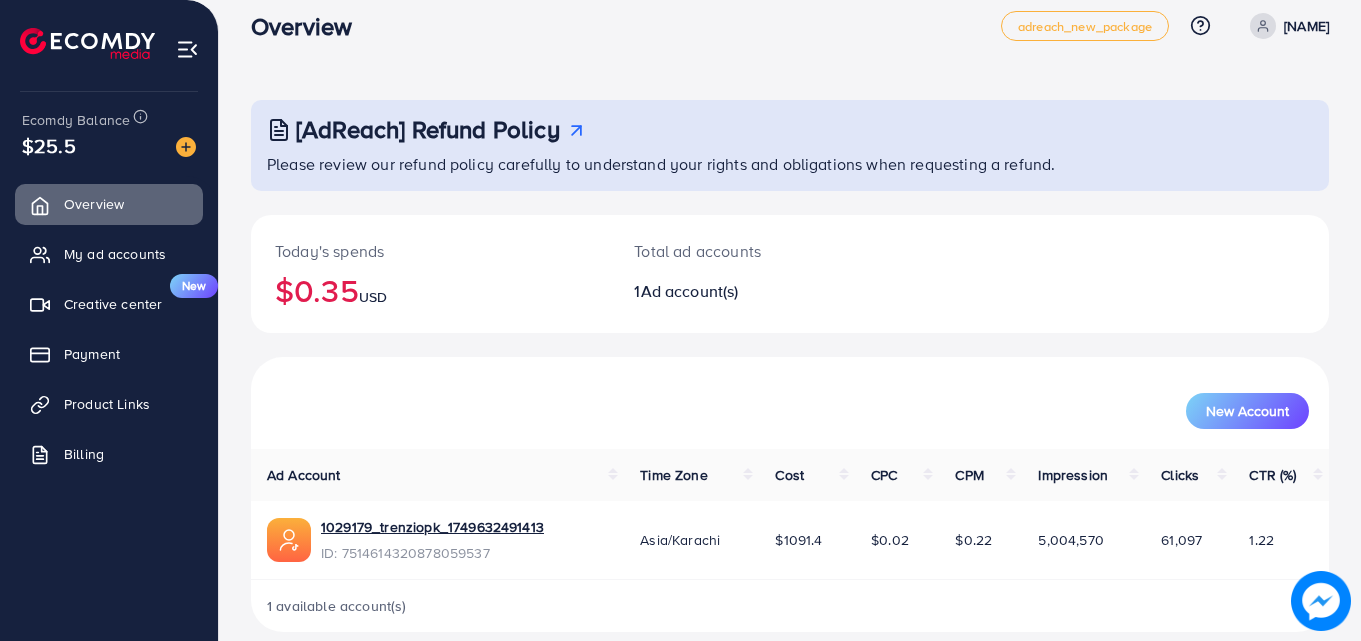 scroll, scrollTop: 47, scrollLeft: 0, axis: vertical 